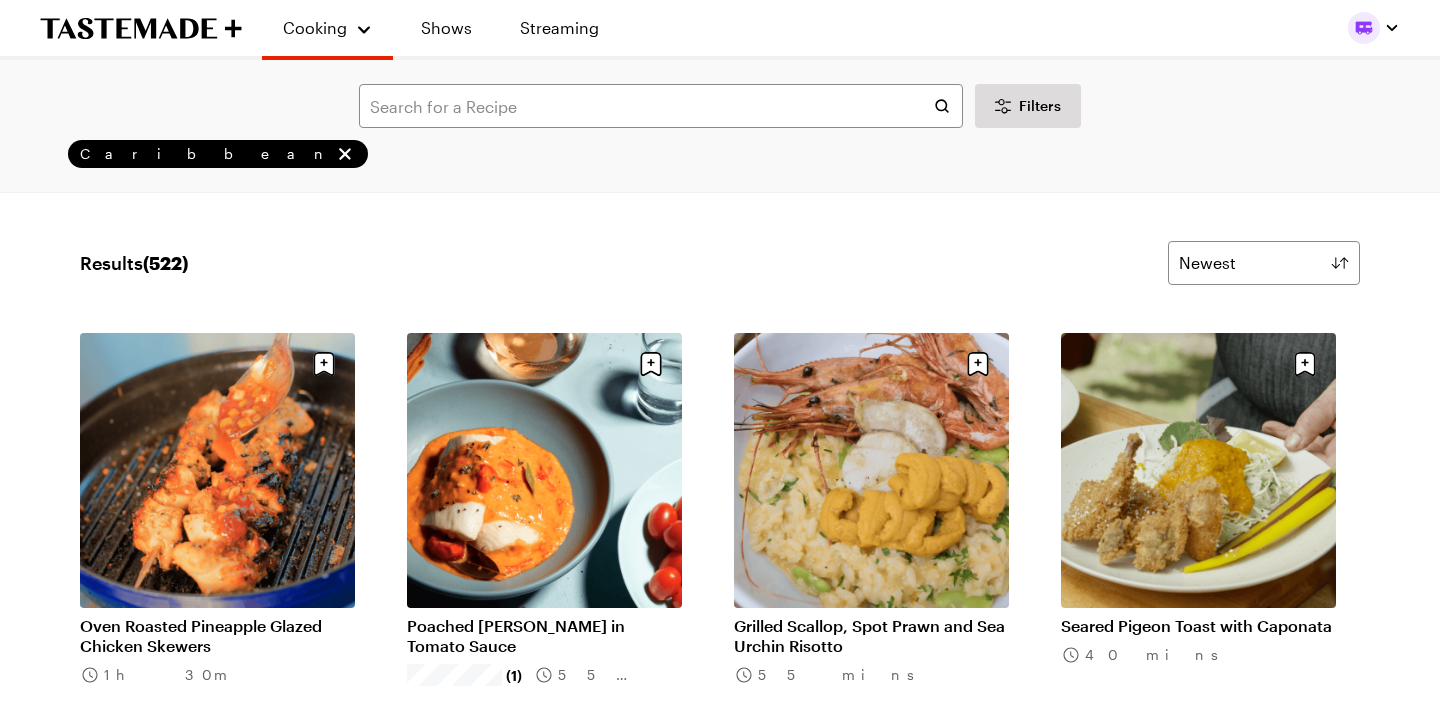 scroll, scrollTop: 3552, scrollLeft: 0, axis: vertical 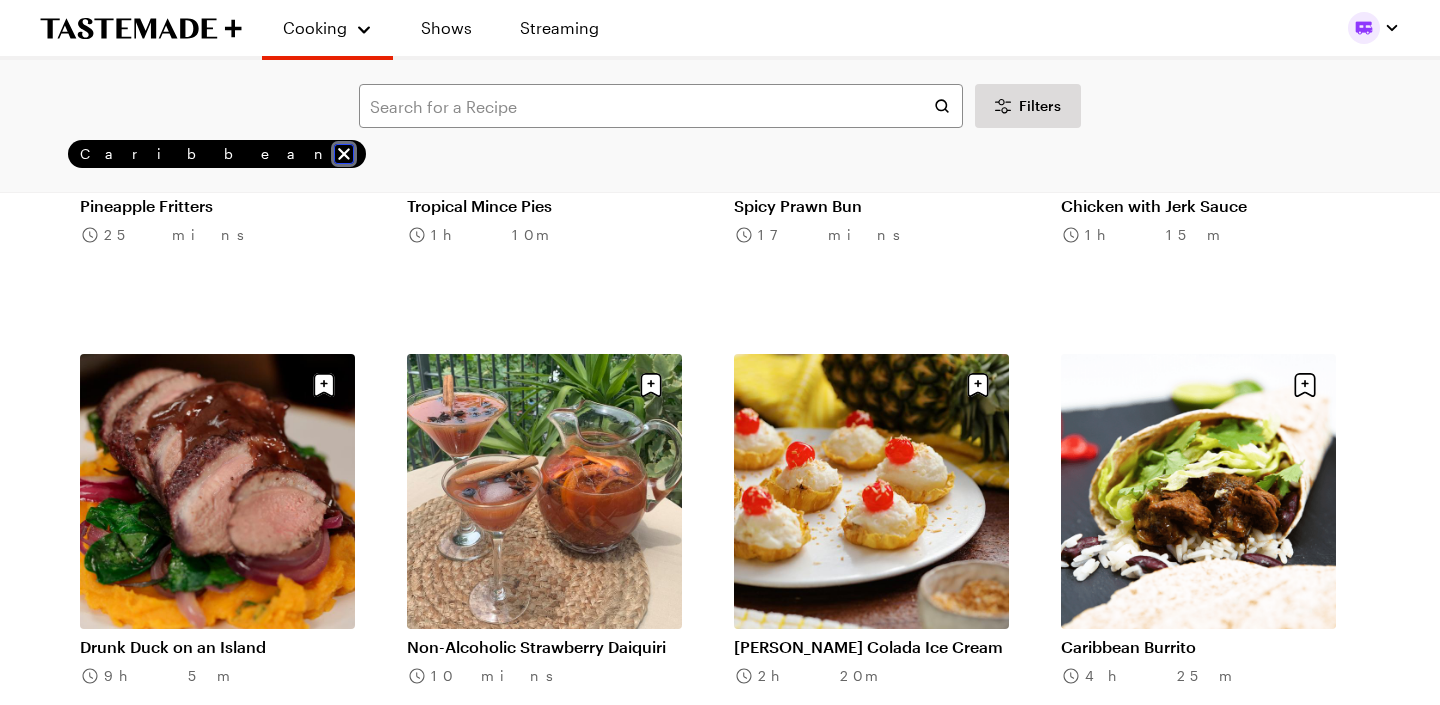 click 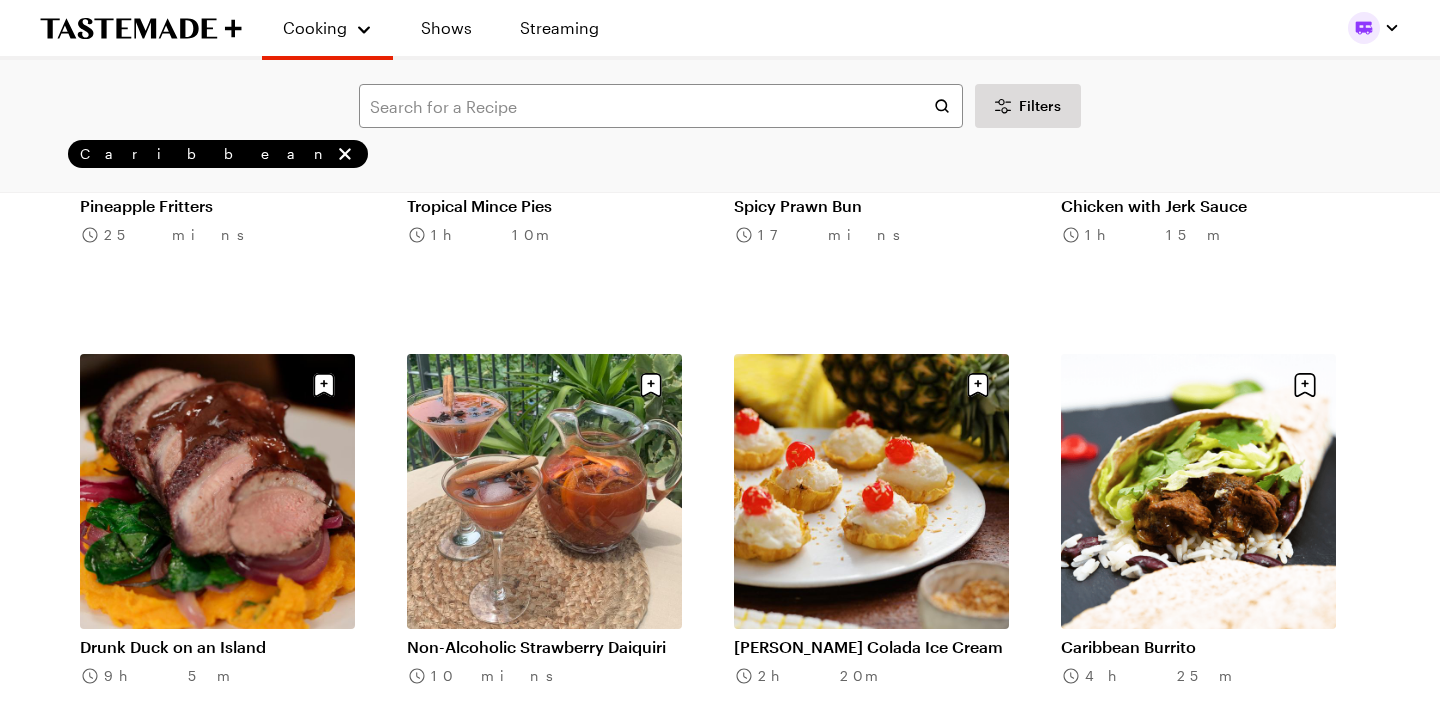 scroll, scrollTop: 0, scrollLeft: 0, axis: both 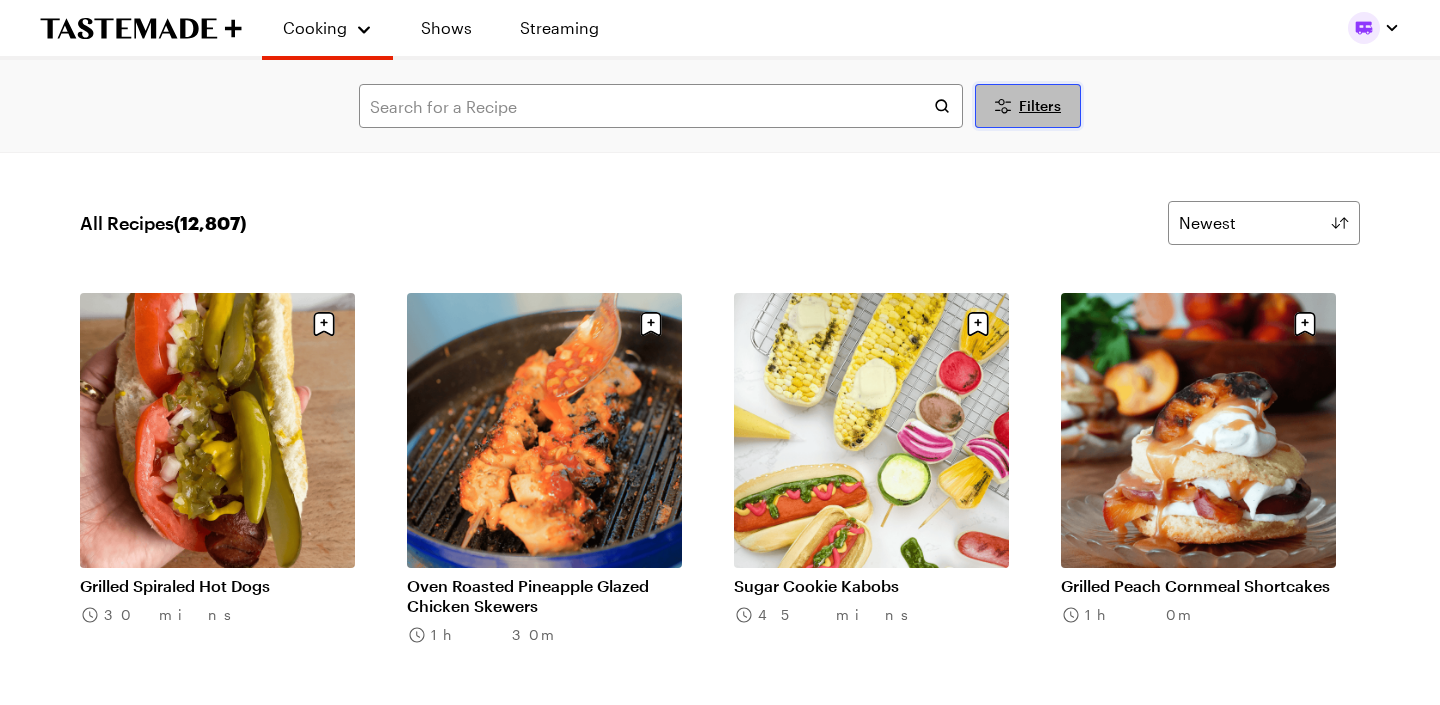 click 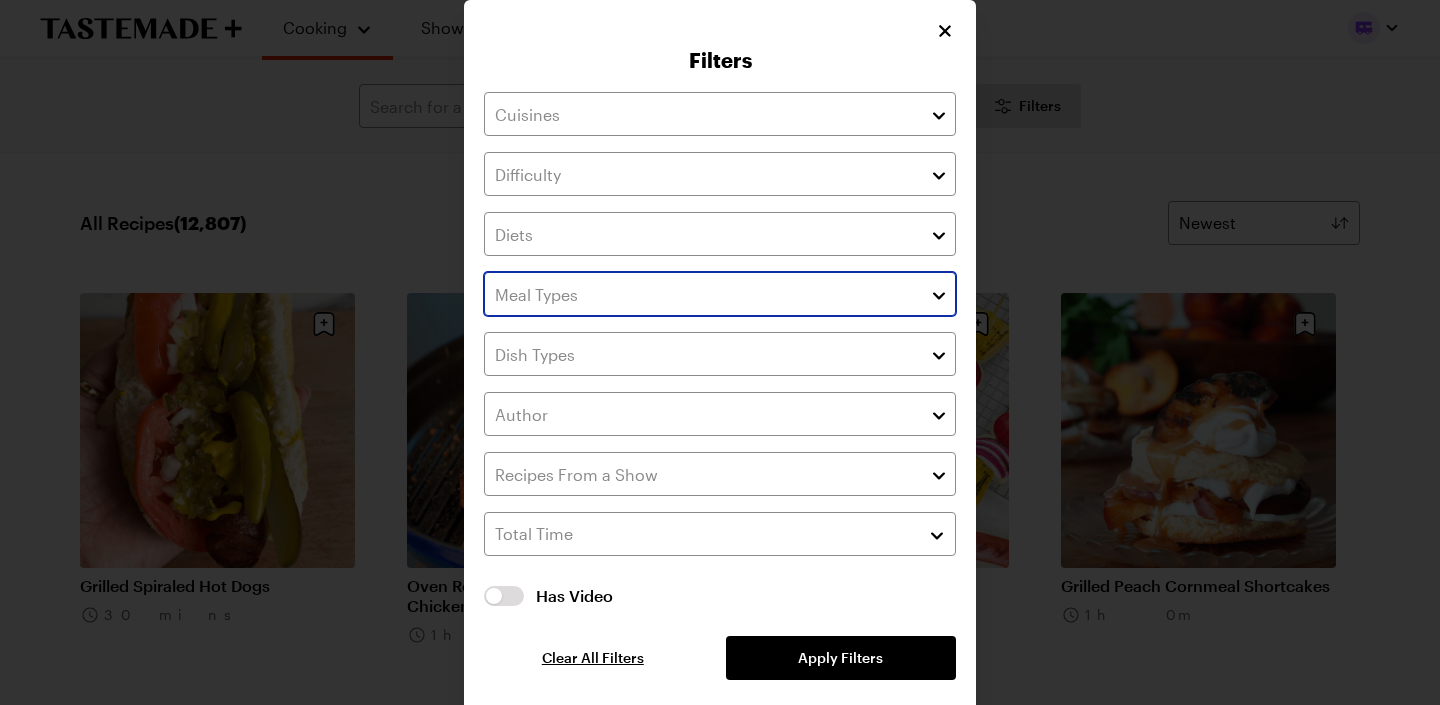 click at bounding box center (939, 294) 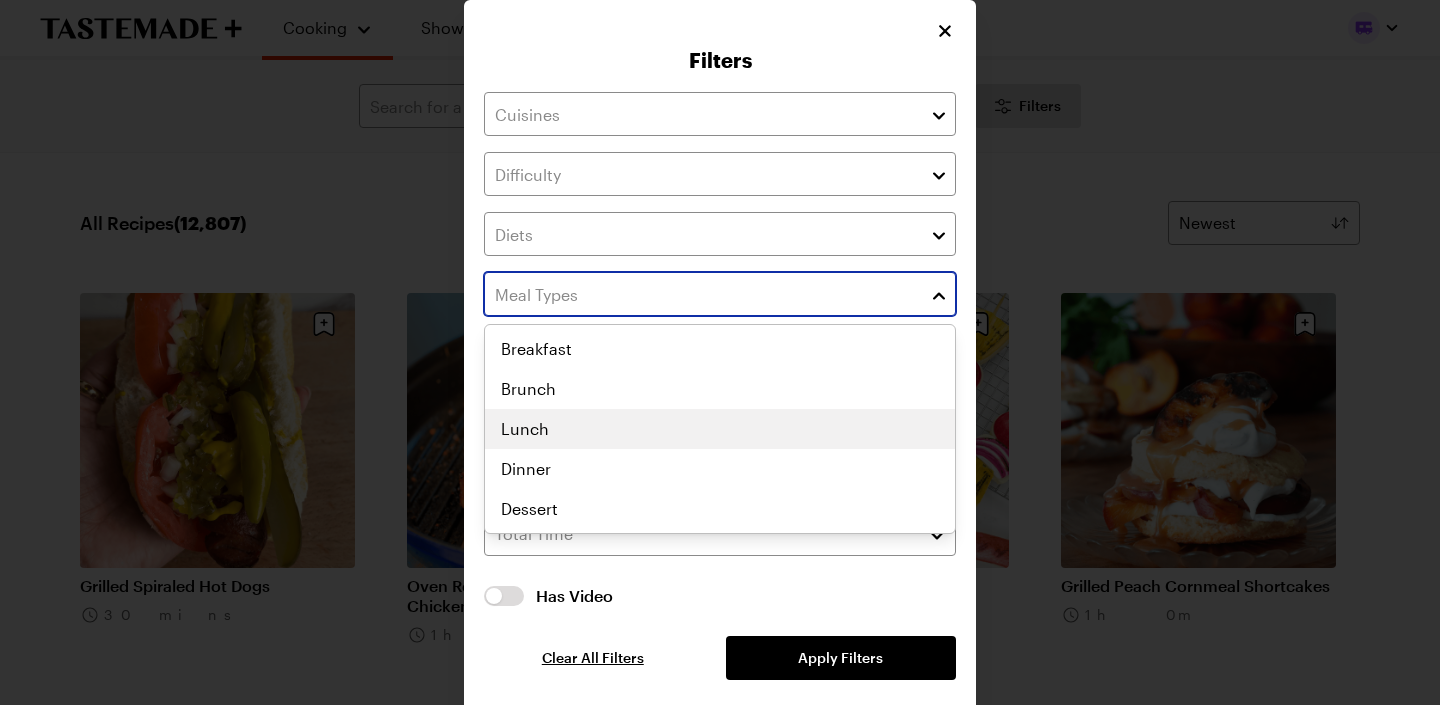scroll, scrollTop: 7, scrollLeft: 0, axis: vertical 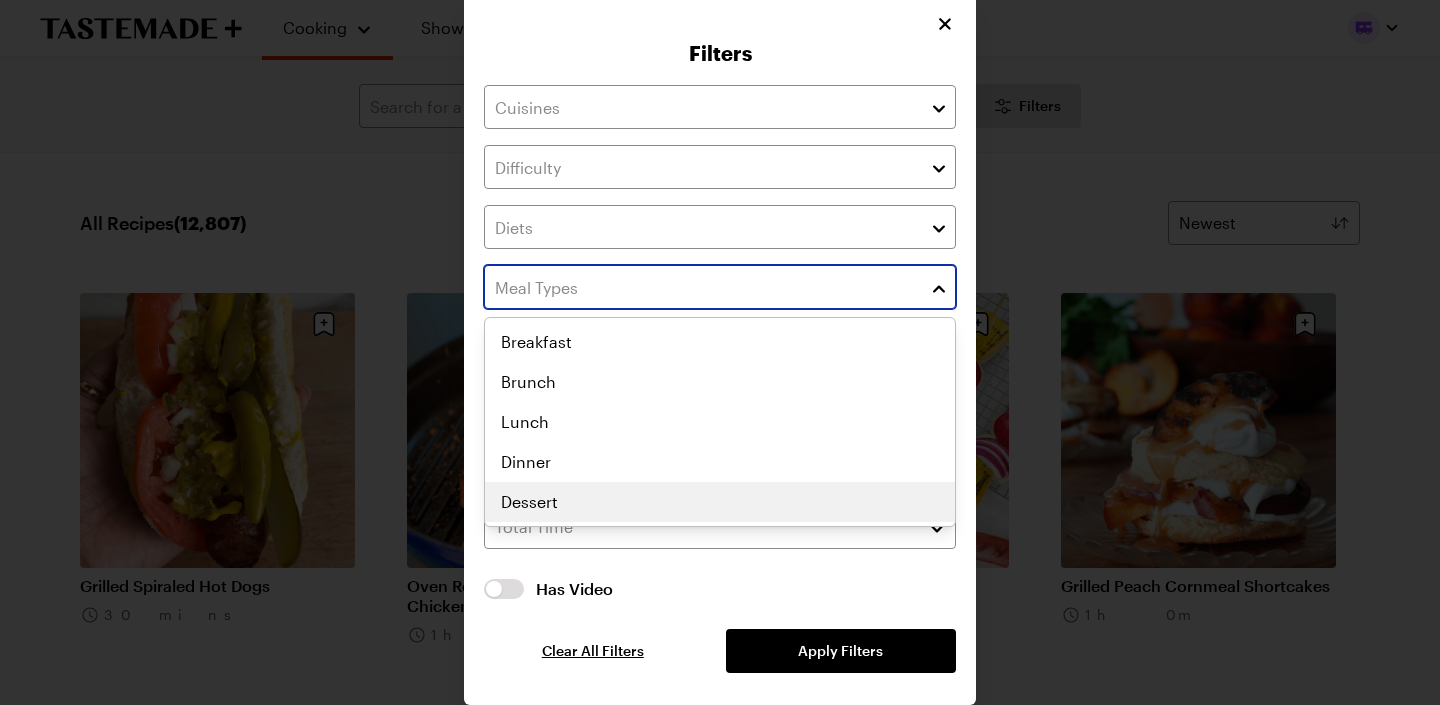click on "Breakfast Brunch Lunch Dinner Dessert" at bounding box center [720, 422] 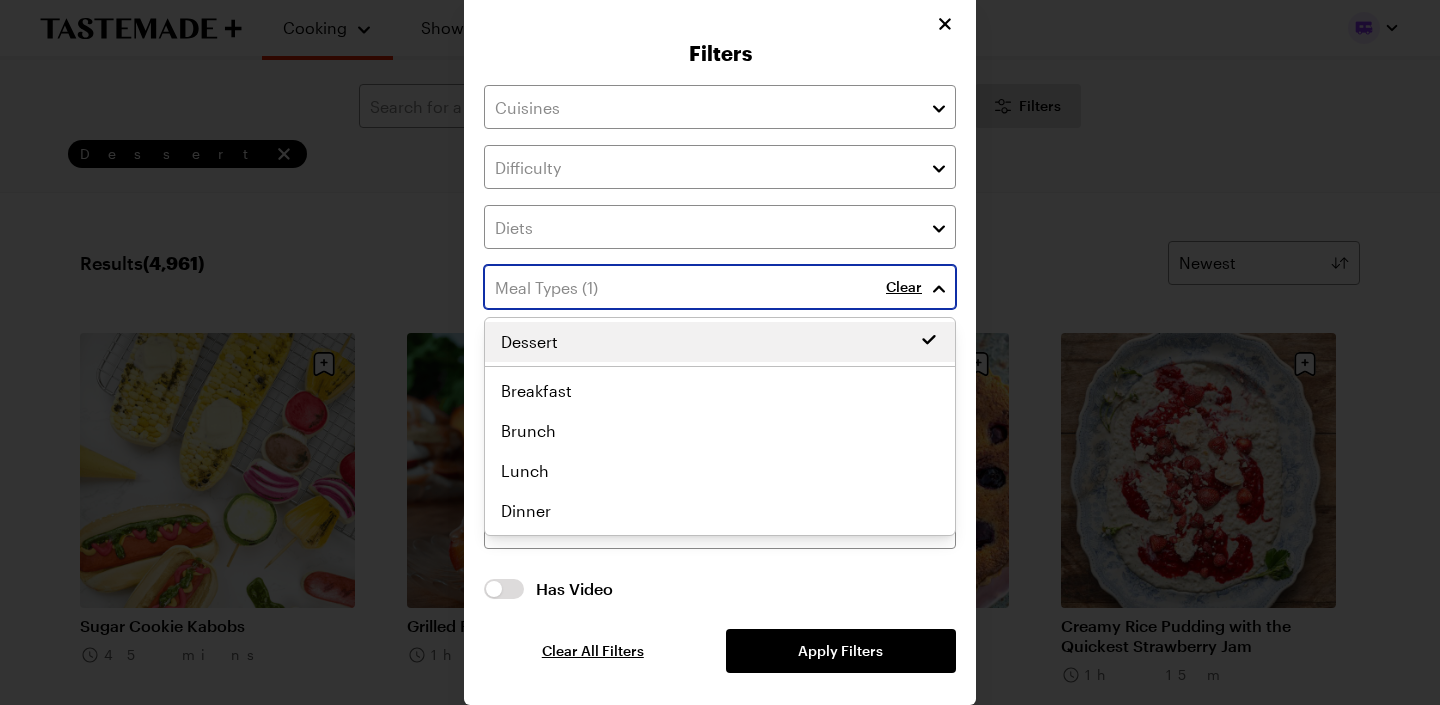 click at bounding box center (939, 287) 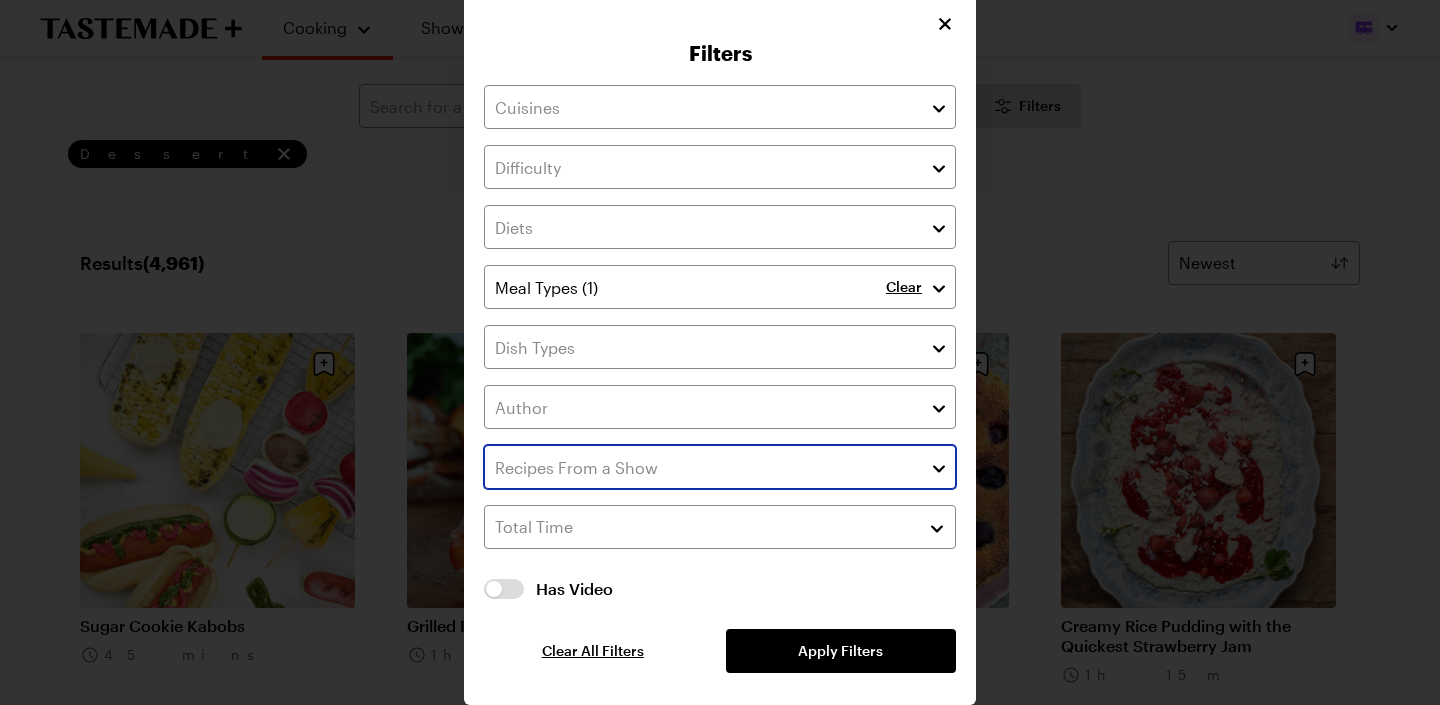 click at bounding box center [939, 467] 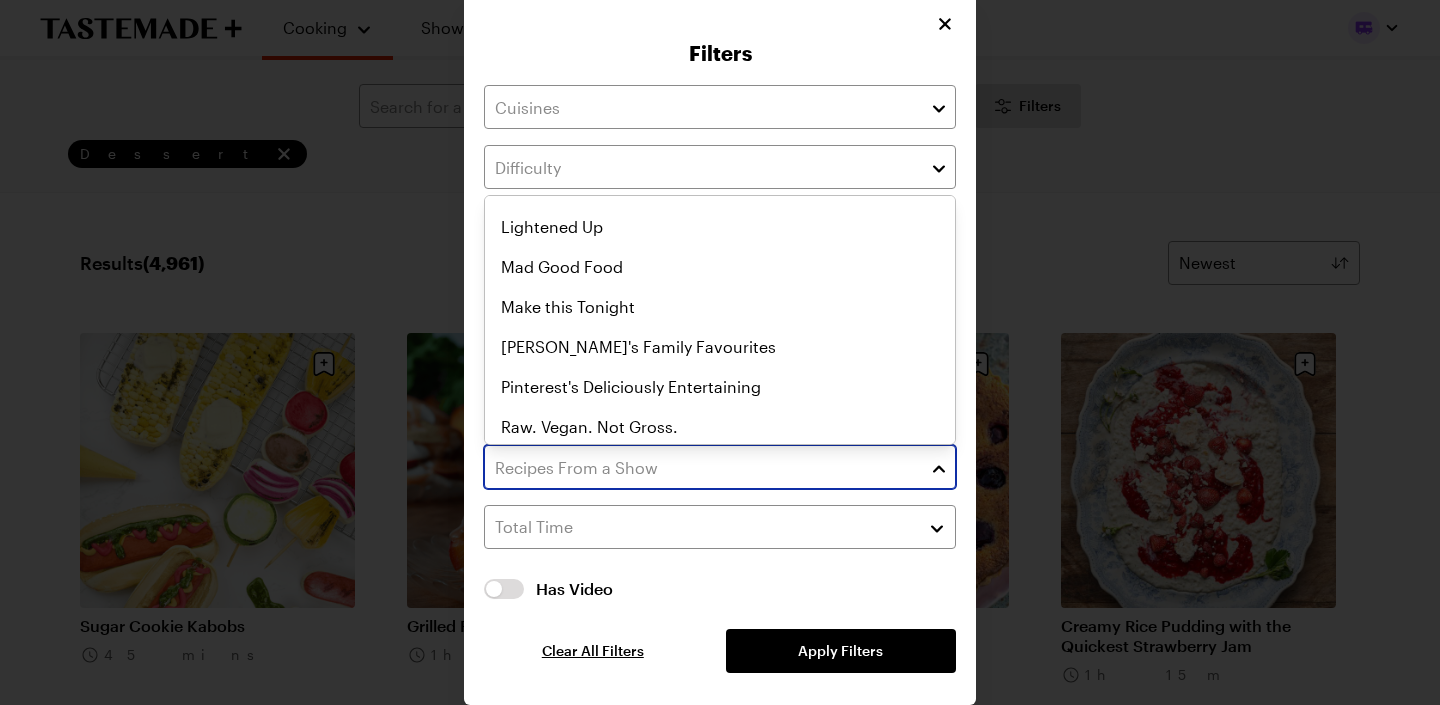 scroll, scrollTop: 820, scrollLeft: 0, axis: vertical 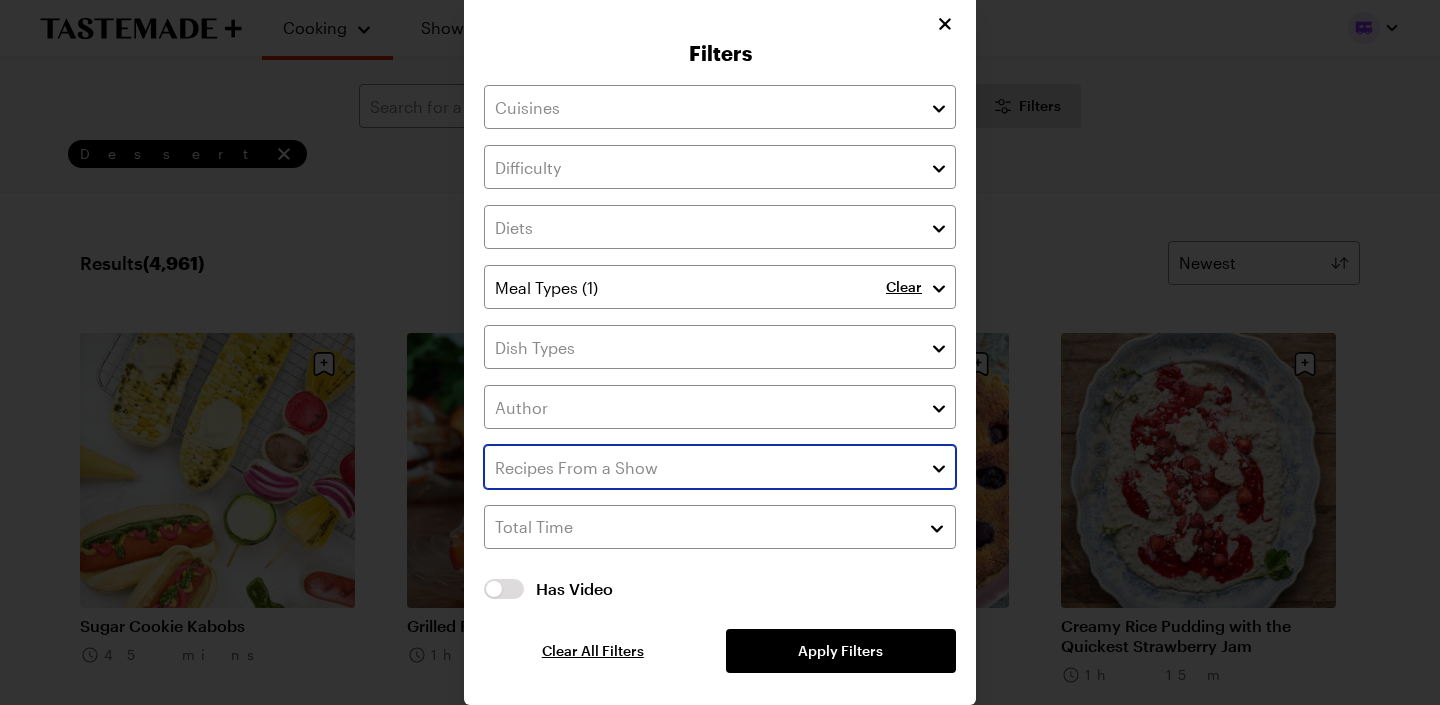 click at bounding box center (939, 467) 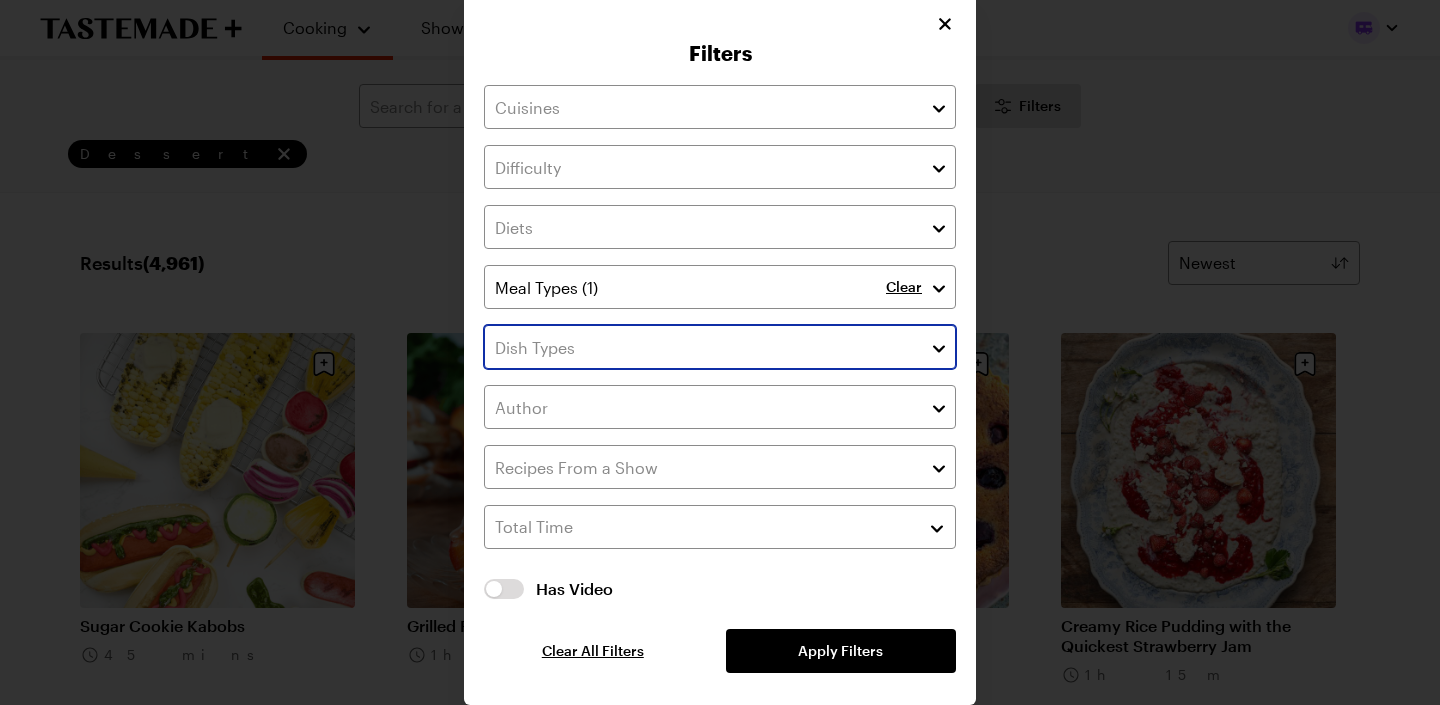 click at bounding box center (939, 347) 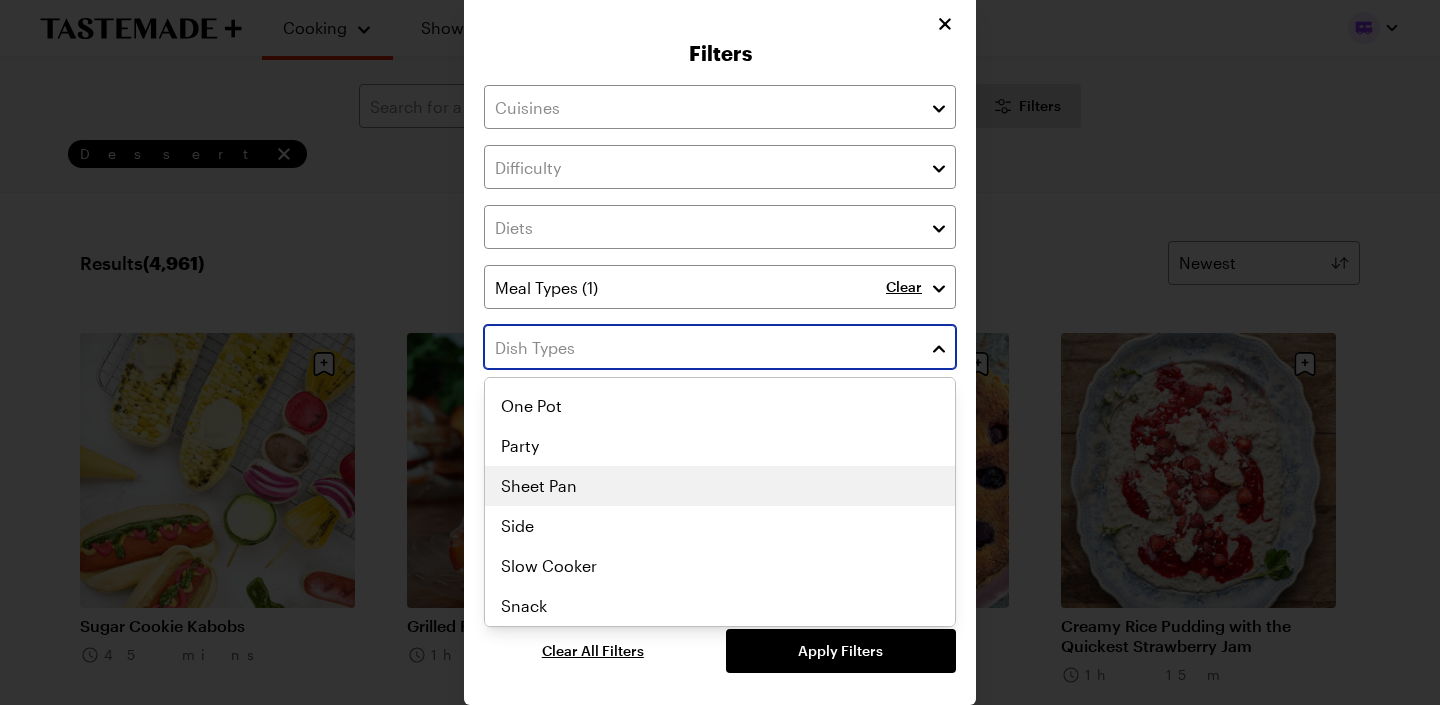 scroll, scrollTop: 0, scrollLeft: 0, axis: both 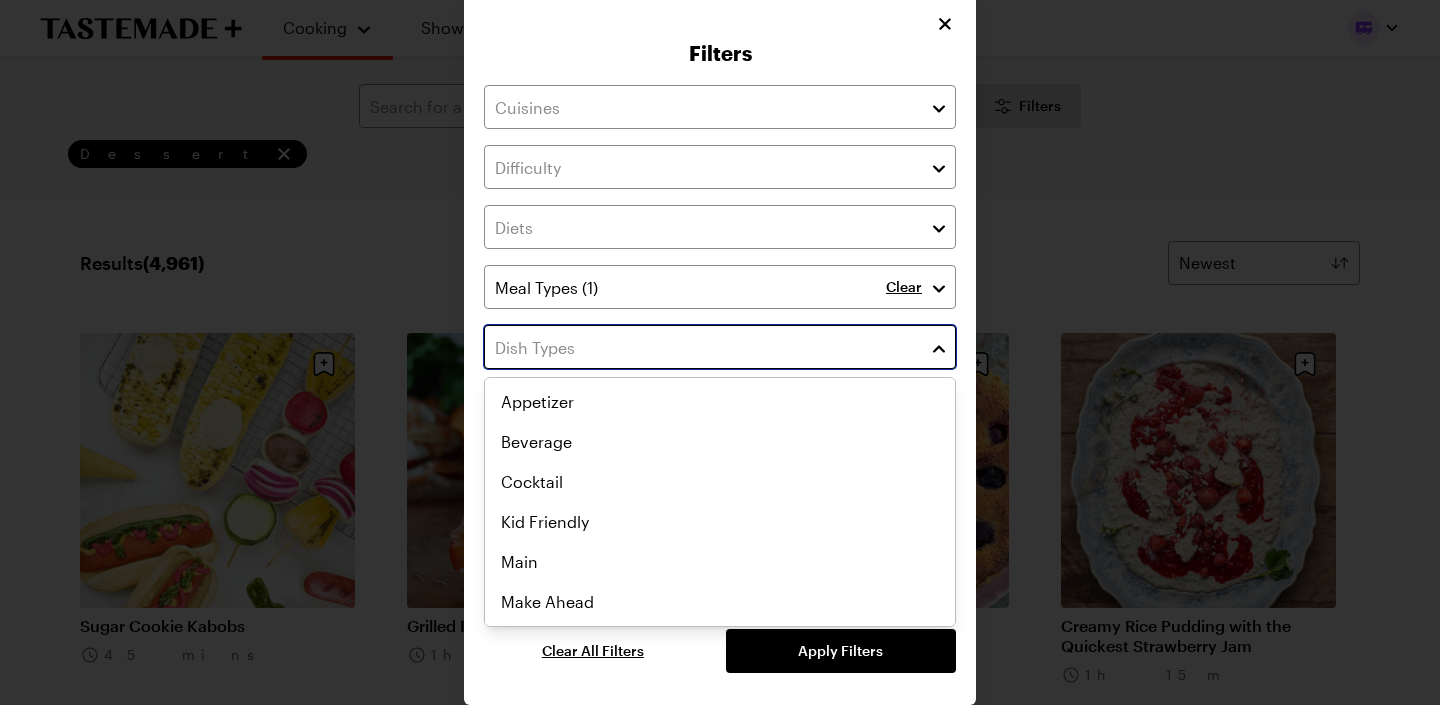 click at bounding box center (720, 347) 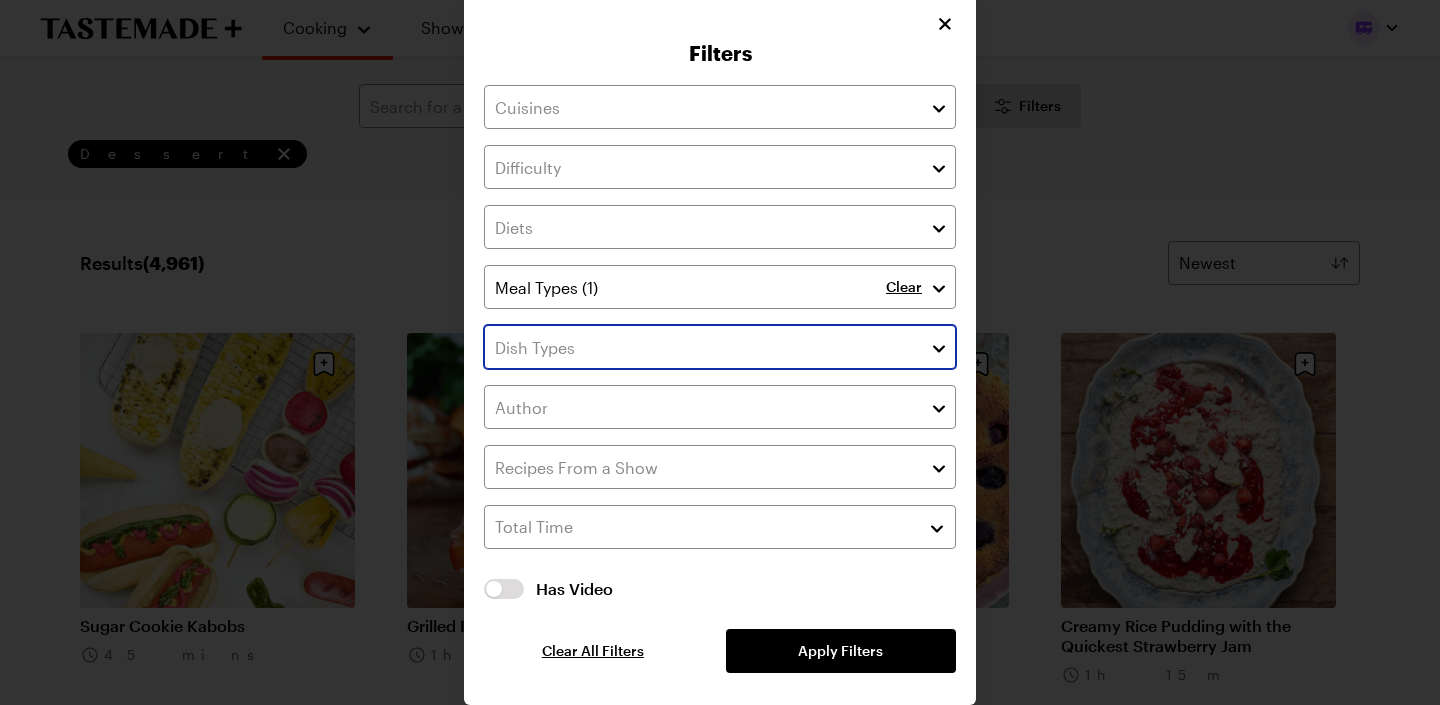 click at bounding box center [939, 347] 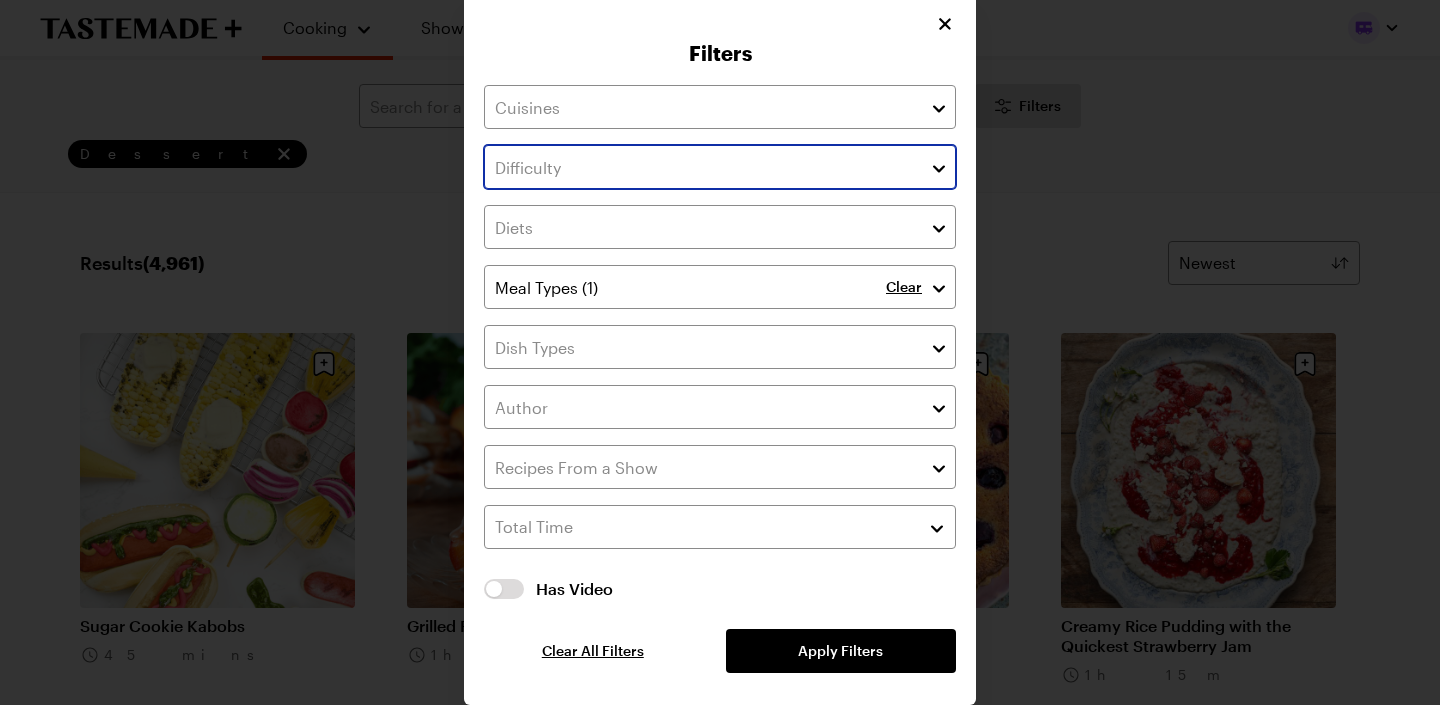 click at bounding box center (939, 167) 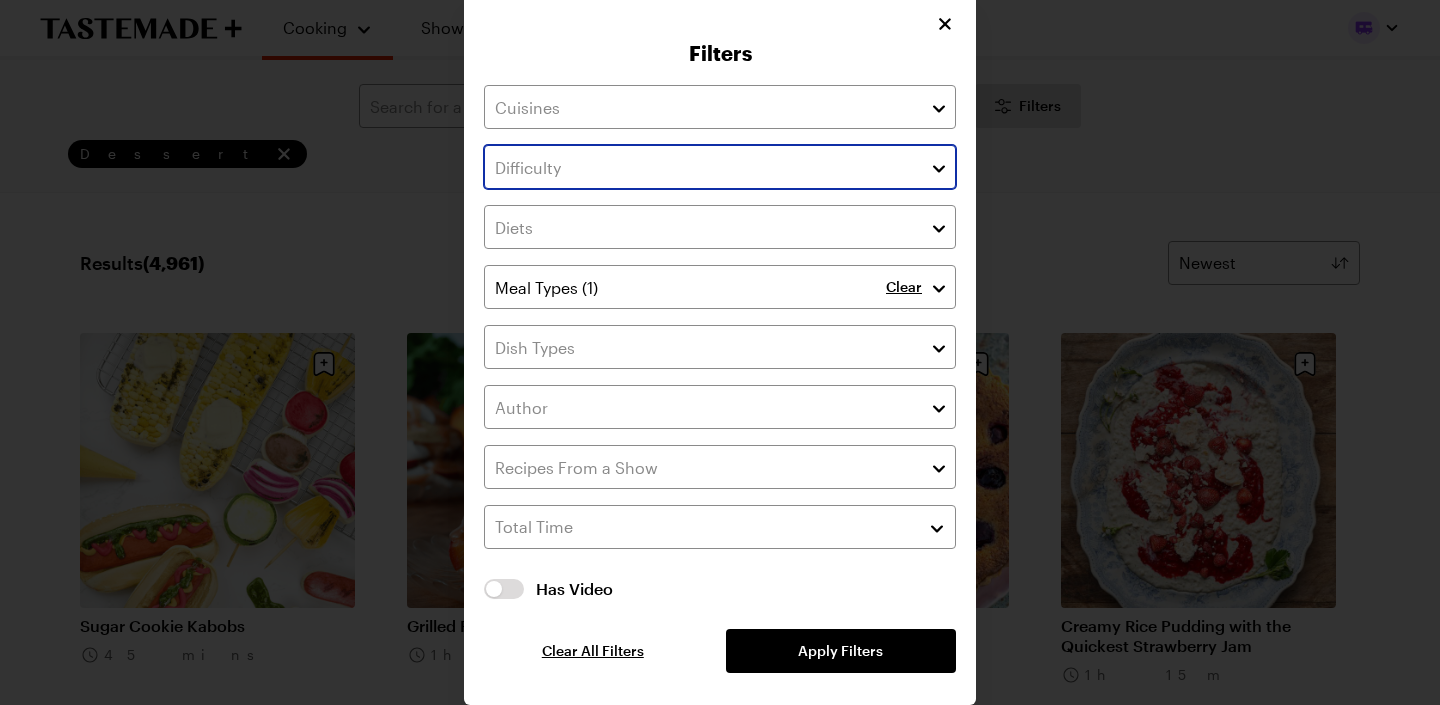 click at bounding box center (939, 167) 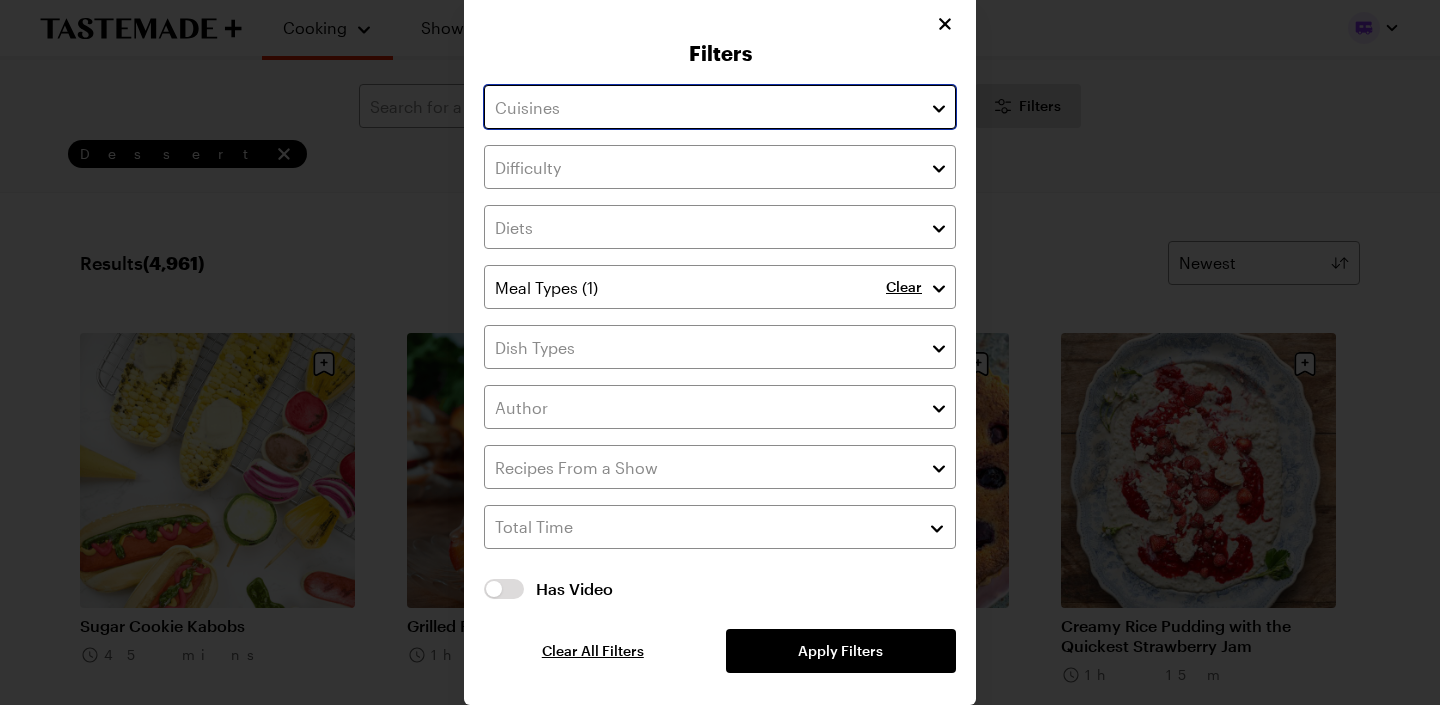 click at bounding box center (720, 107) 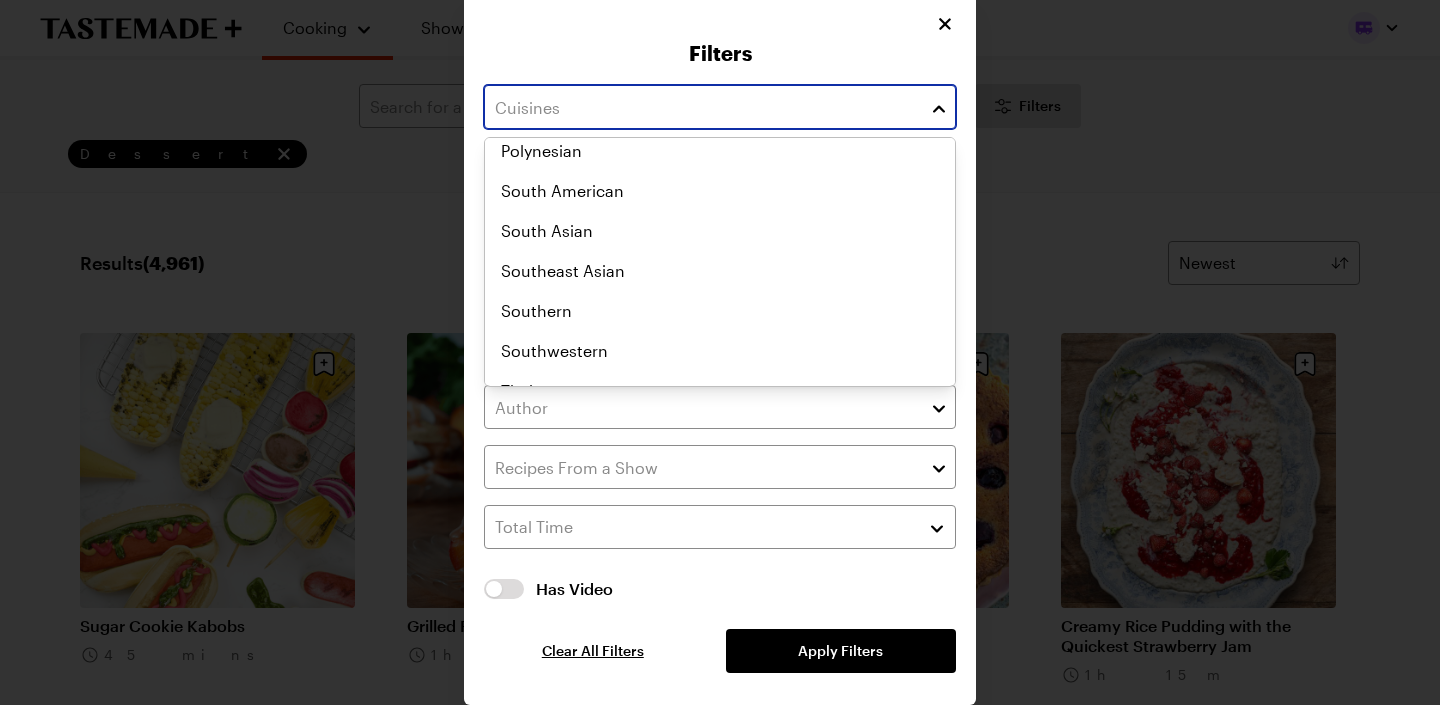 scroll, scrollTop: 1036, scrollLeft: 0, axis: vertical 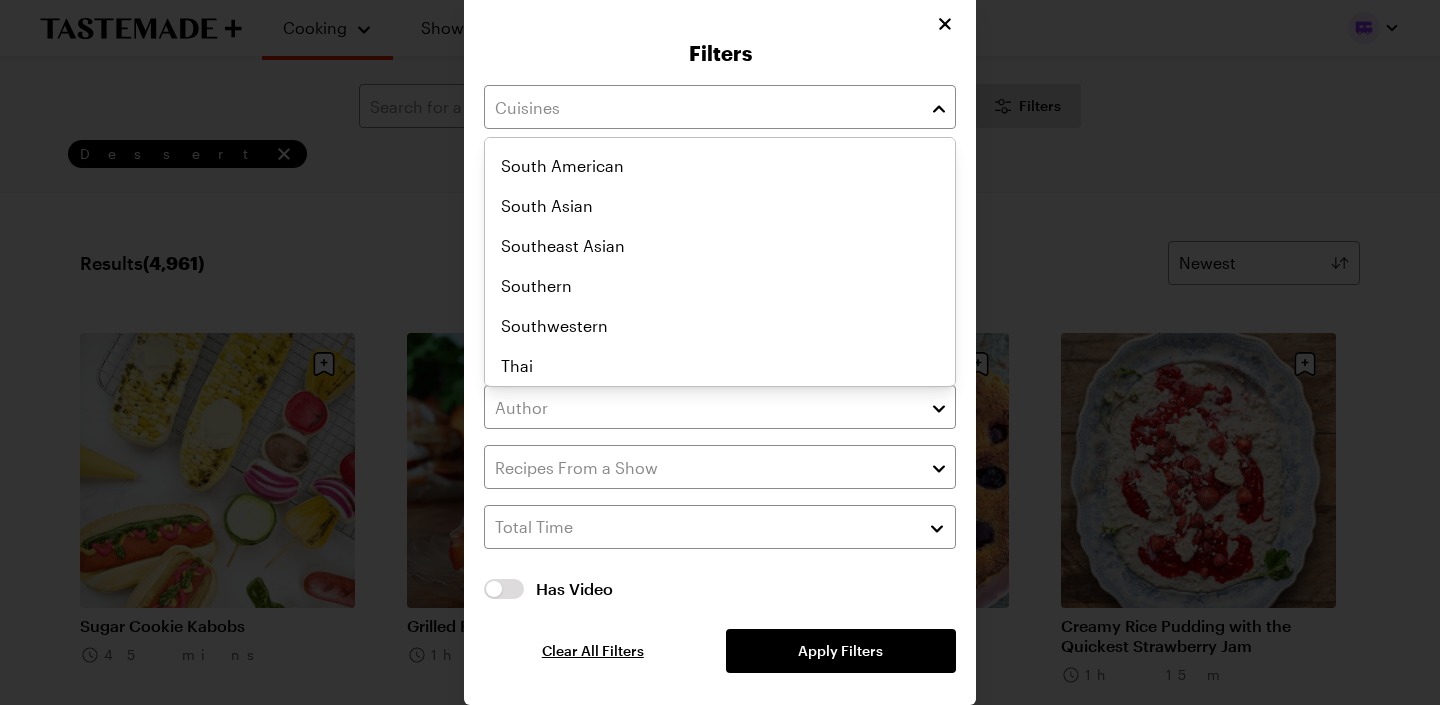 click on "Clear Total Time Has Video Has Video Clear All Filters Apply Filters" at bounding box center (720, 379) 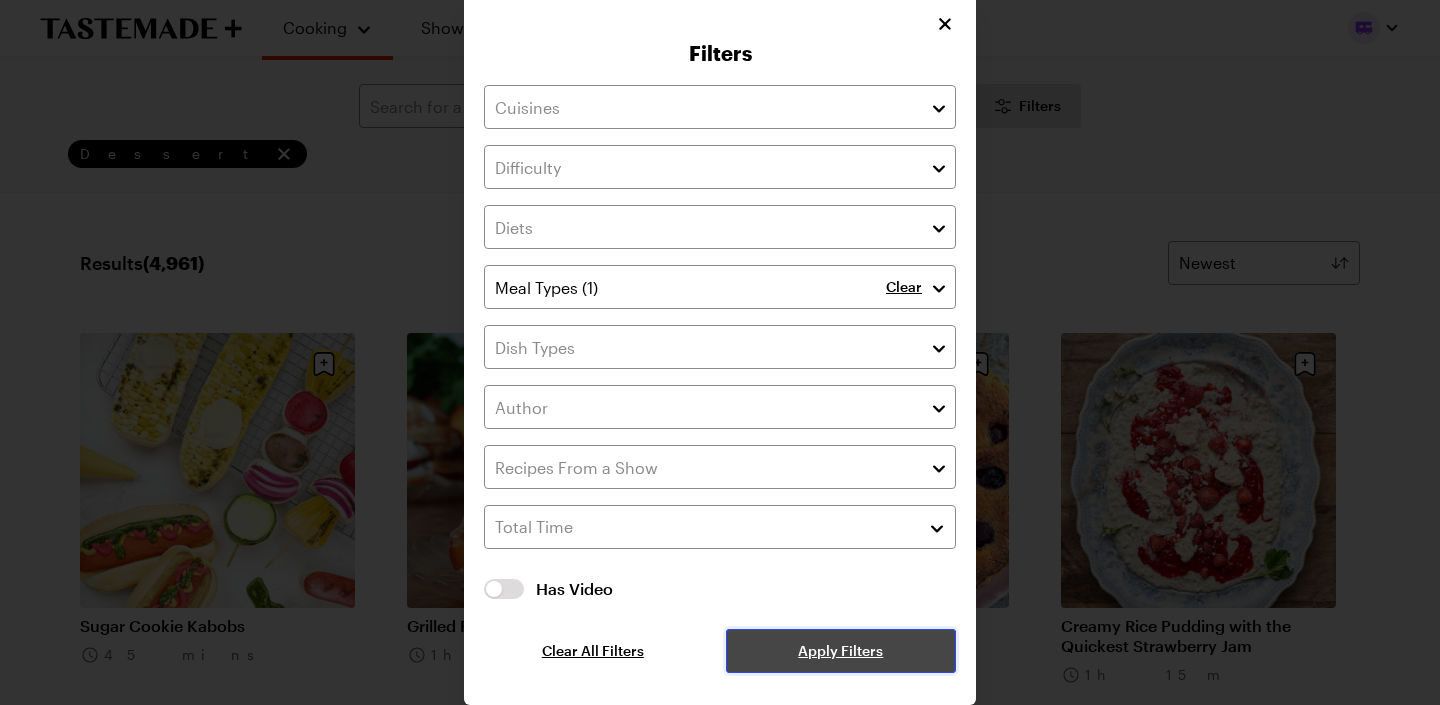 click on "Apply Filters" at bounding box center (841, 651) 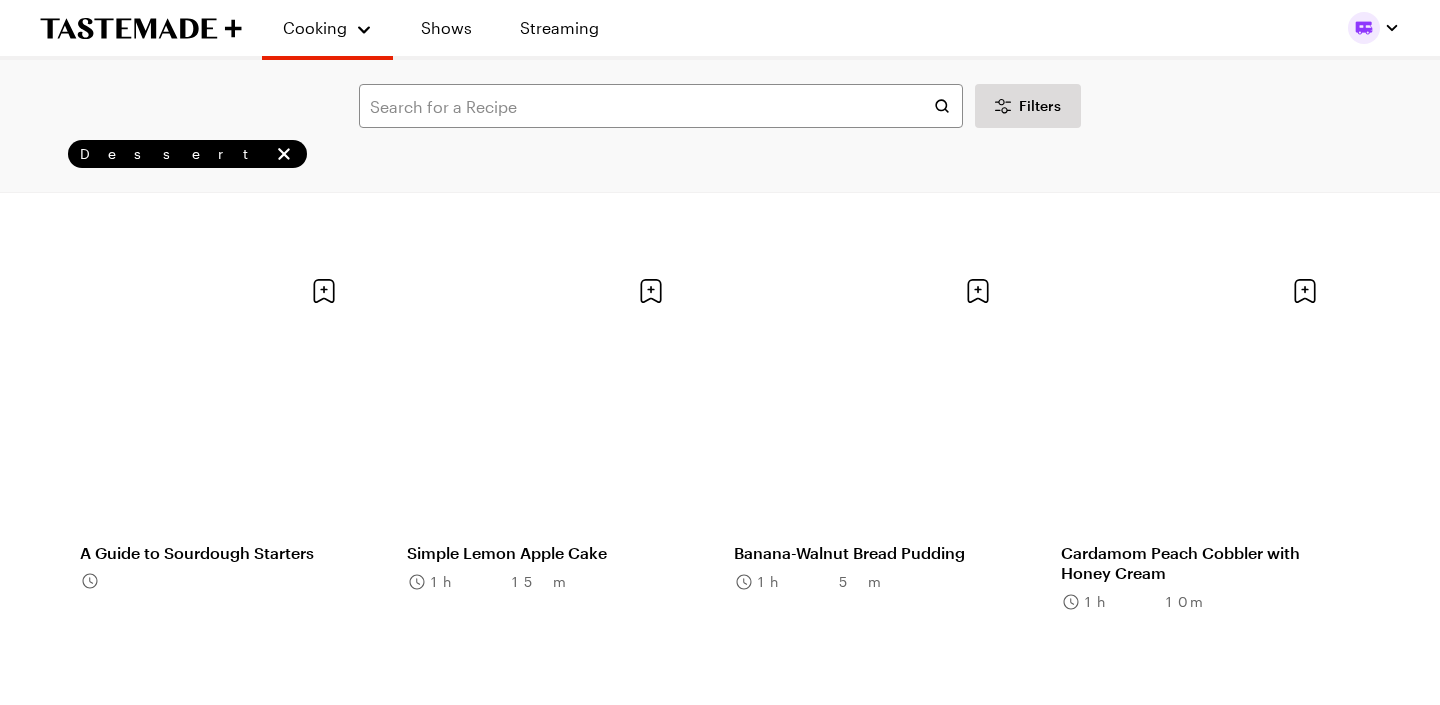 scroll, scrollTop: 1429, scrollLeft: 0, axis: vertical 